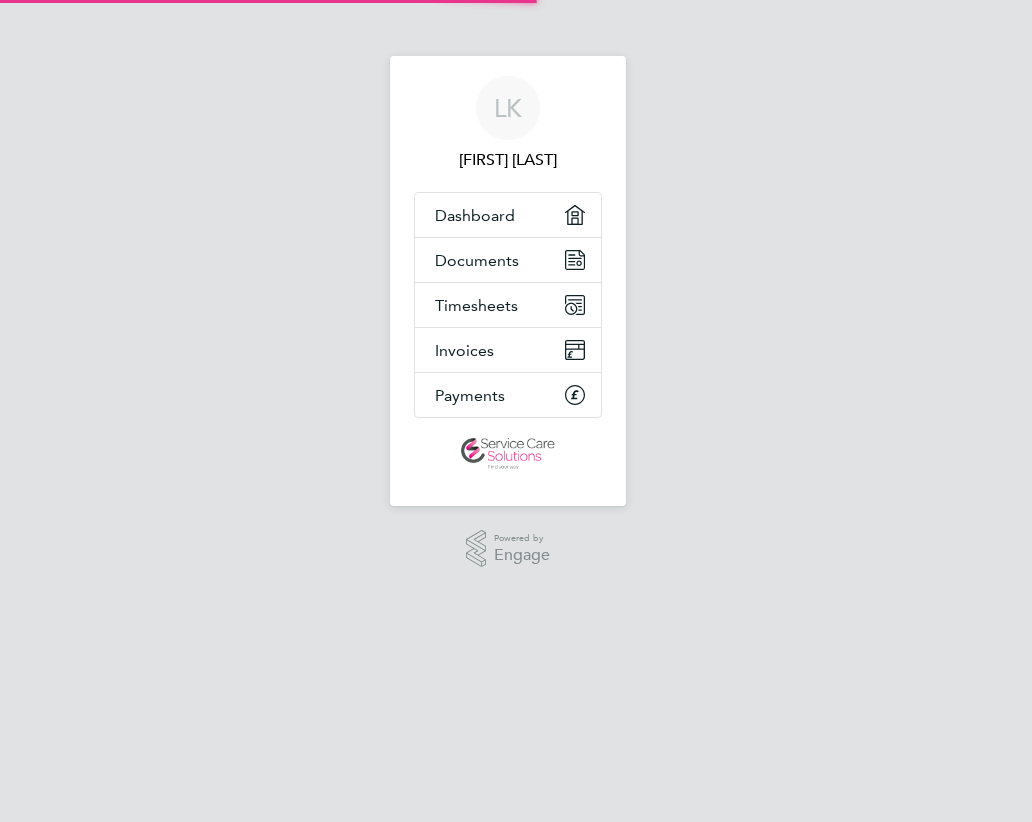 scroll, scrollTop: 0, scrollLeft: 0, axis: both 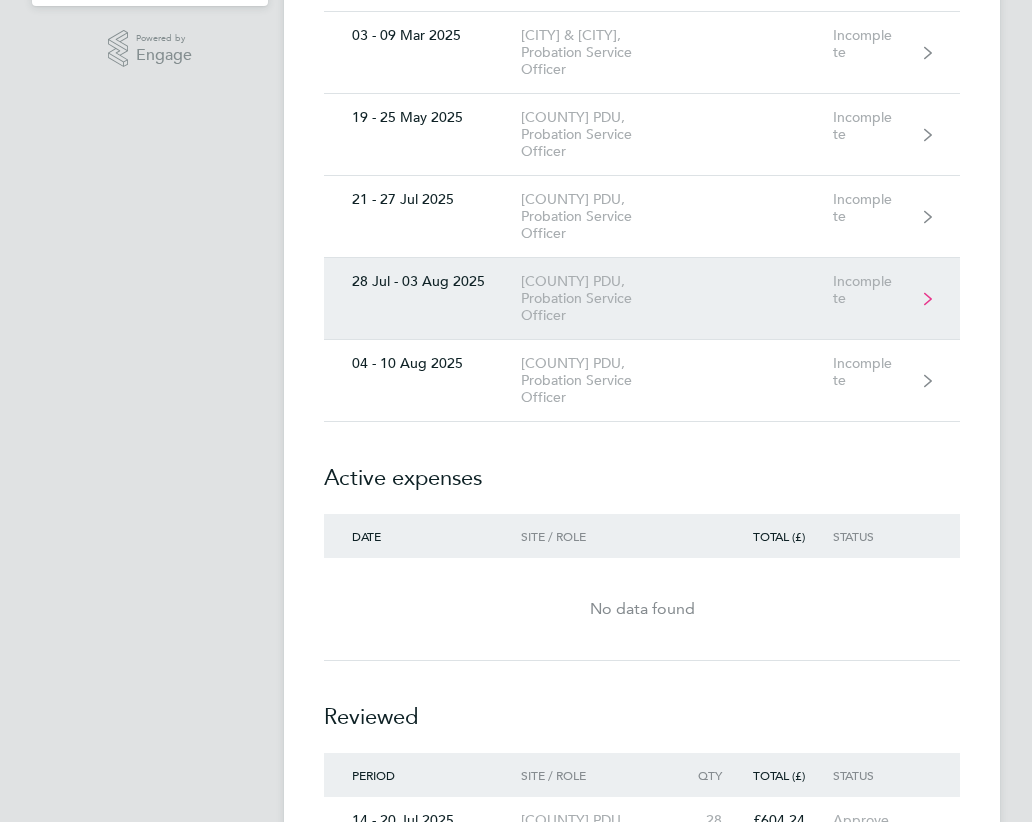 click on "28 Jul - 03 Aug 2025  [COUNTY] PDU, Probation Service Officer  Incomplete" 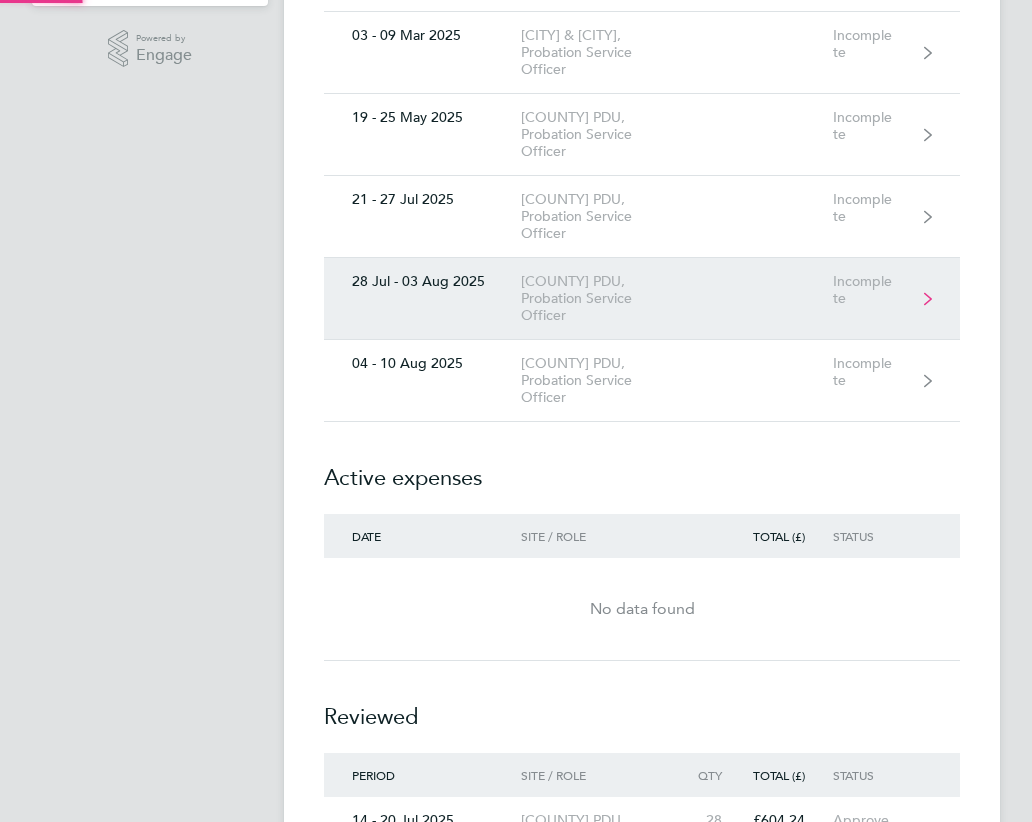 scroll, scrollTop: 0, scrollLeft: 0, axis: both 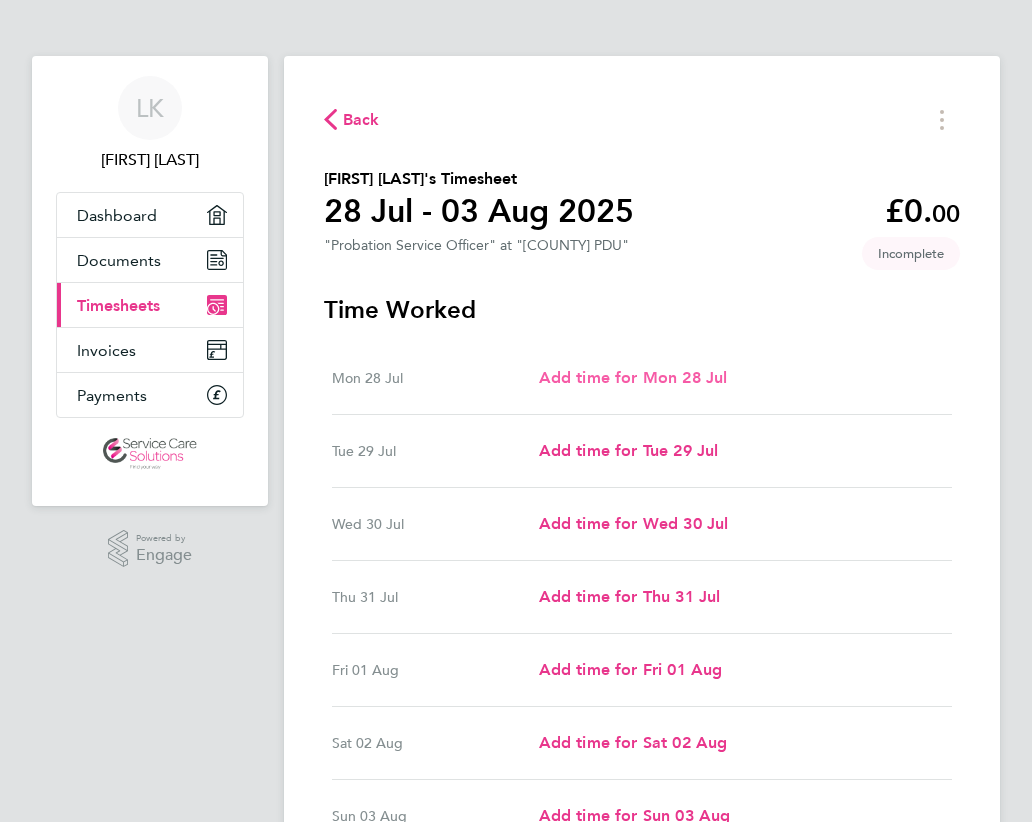 click on "Add time for Mon 28 Jul" at bounding box center (633, 377) 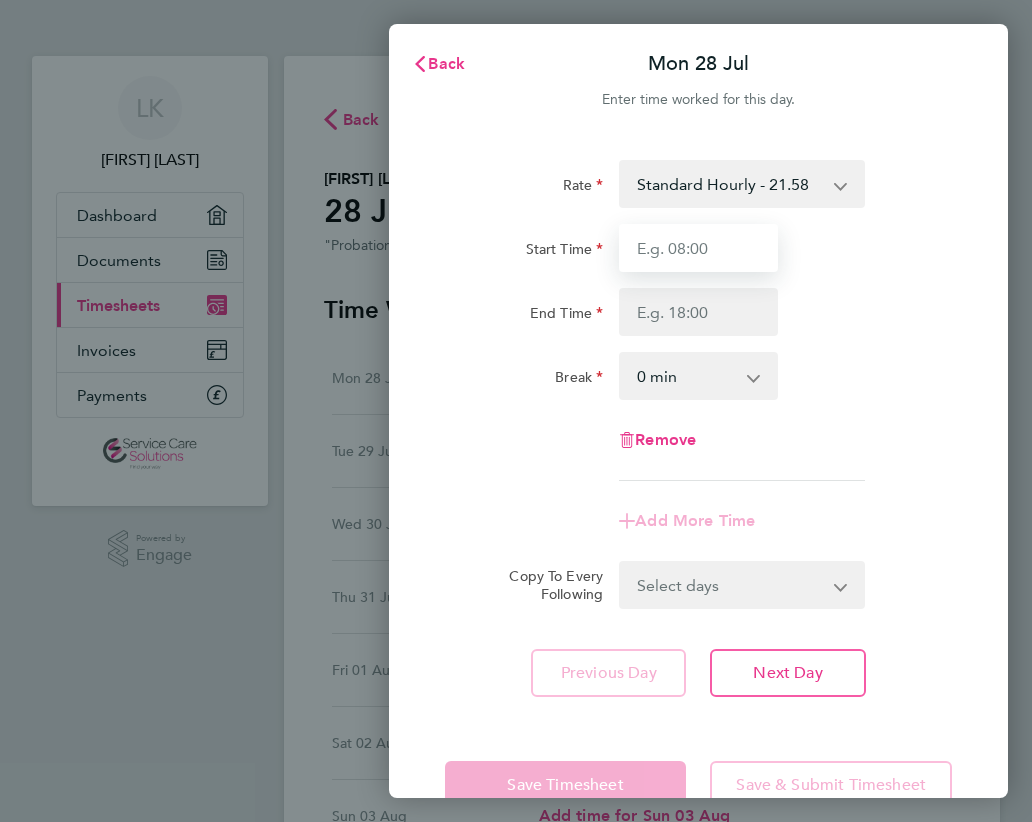click on "Start Time" at bounding box center (698, 248) 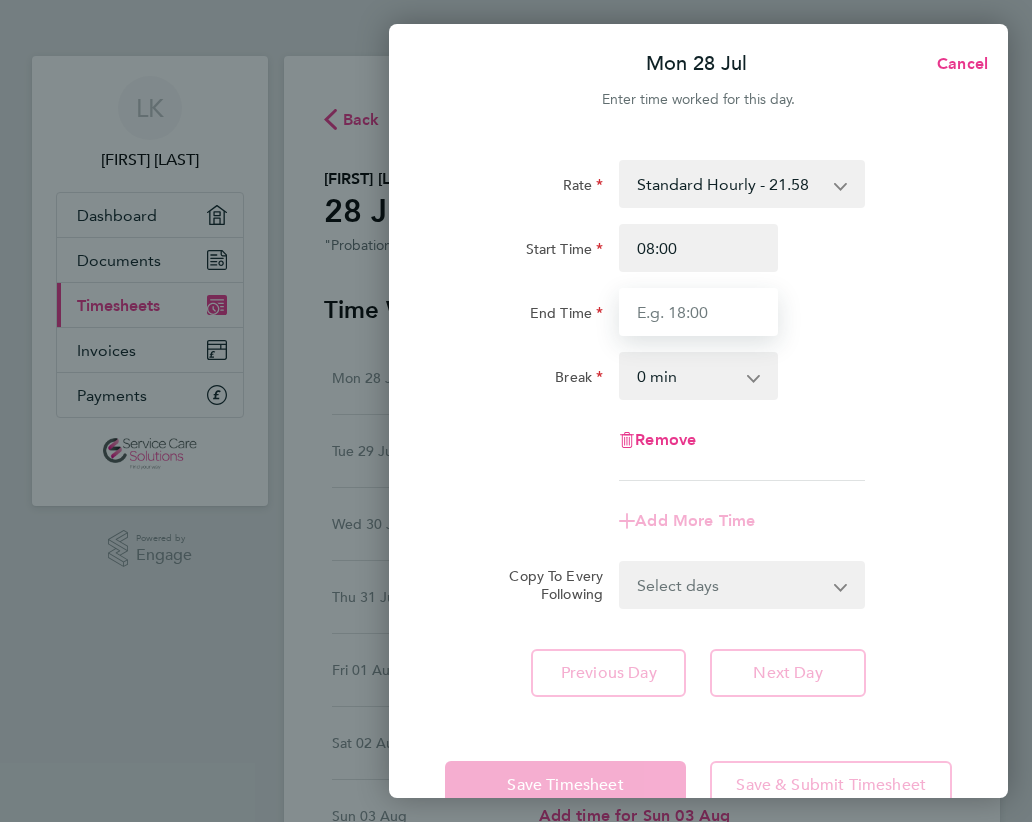click on "End Time" at bounding box center [698, 312] 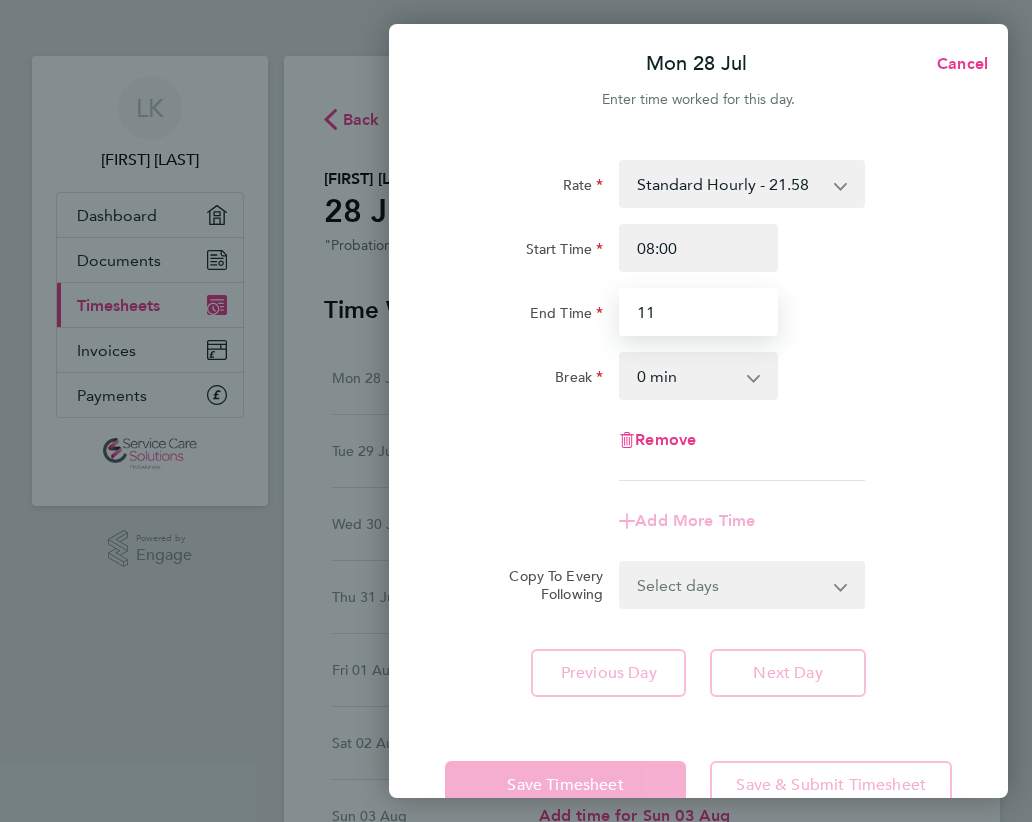 type on "11:00" 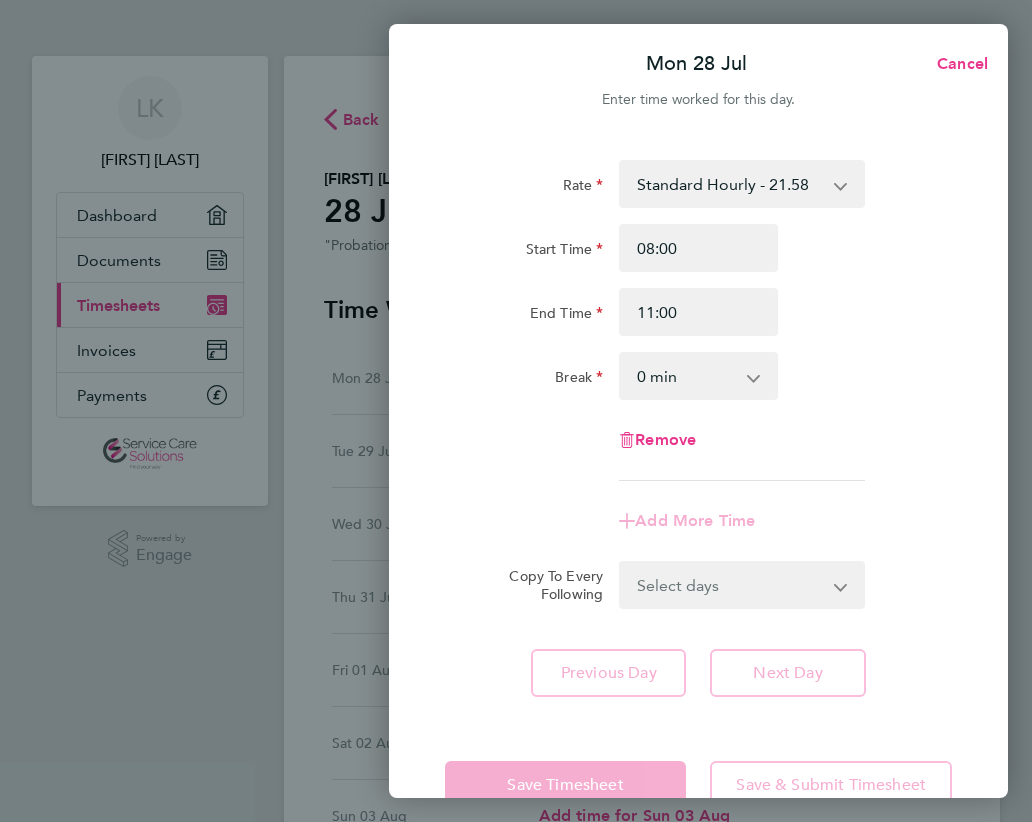 click on "Rate  Standard Hourly - 21.58
Start Time 08:00 End Time 11:00 Break  0 min   15 min   30 min   45 min   60 min   75 min   90 min
Remove
Add More Time  Copy To Every Following  Select days   Day   Weekday (Mon-Fri)   Weekend (Sat-Sun)   Tuesday   Wednesday   Thursday   Friday   Saturday   Sunday
Previous Day   Next Day" 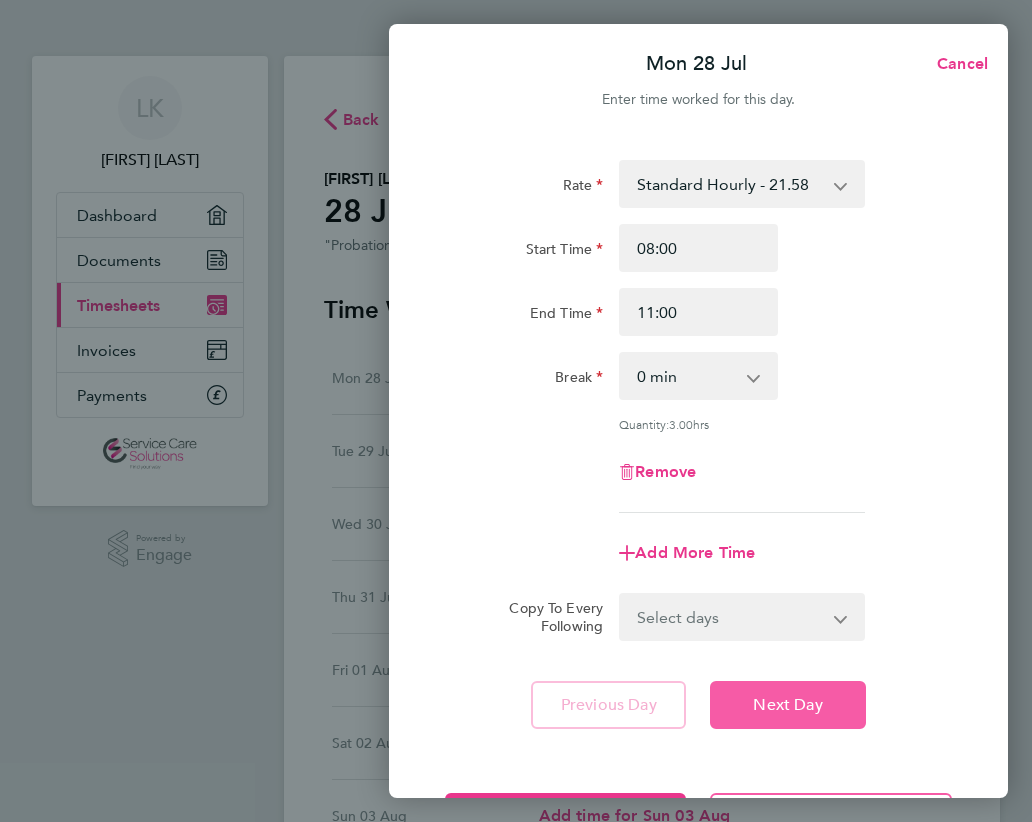 click on "Next Day" 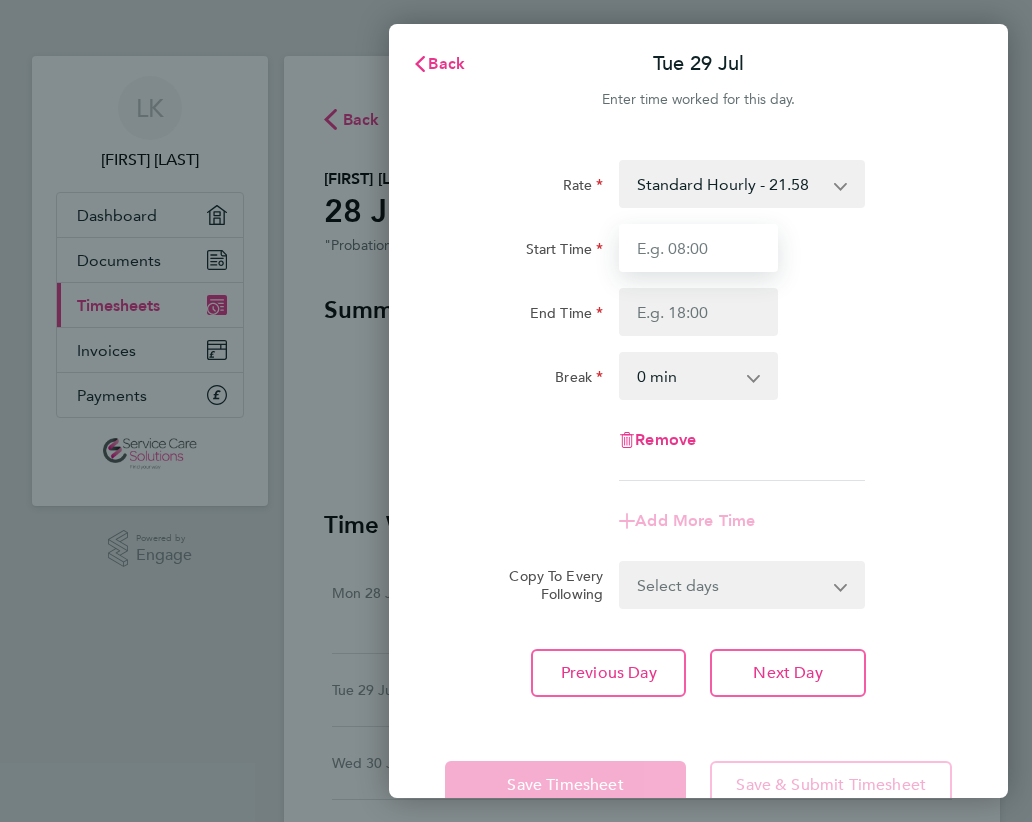 click on "Start Time" at bounding box center [698, 248] 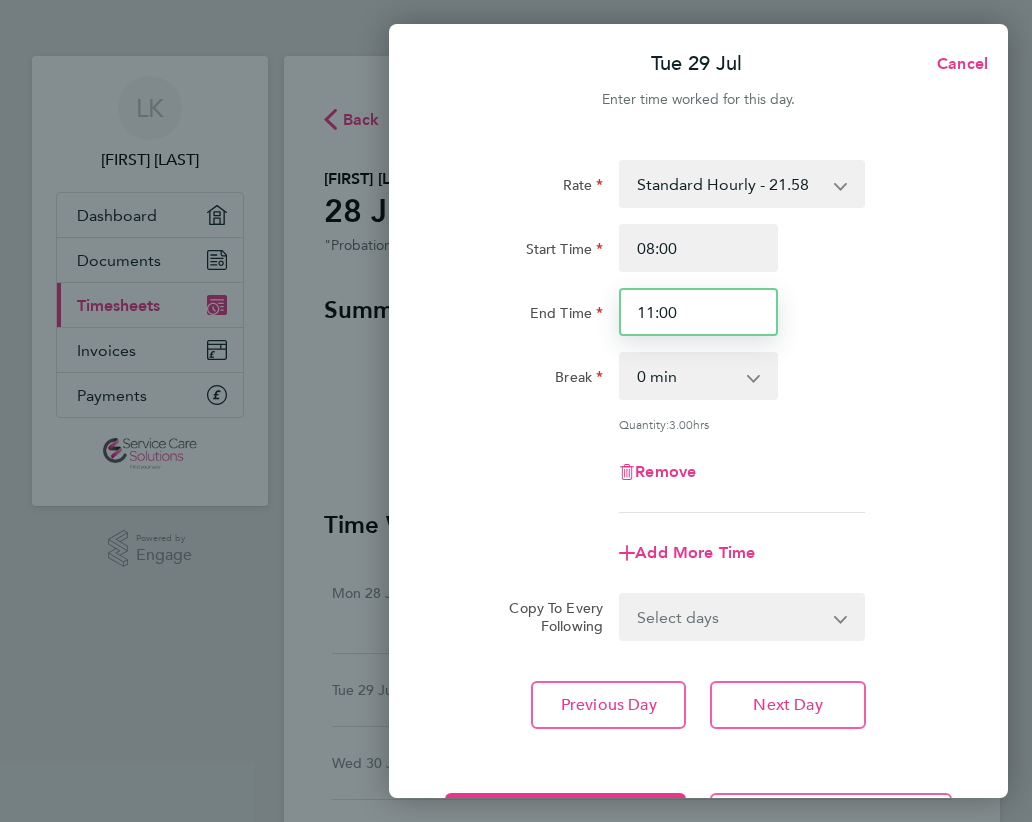 click on "11:00" at bounding box center [698, 312] 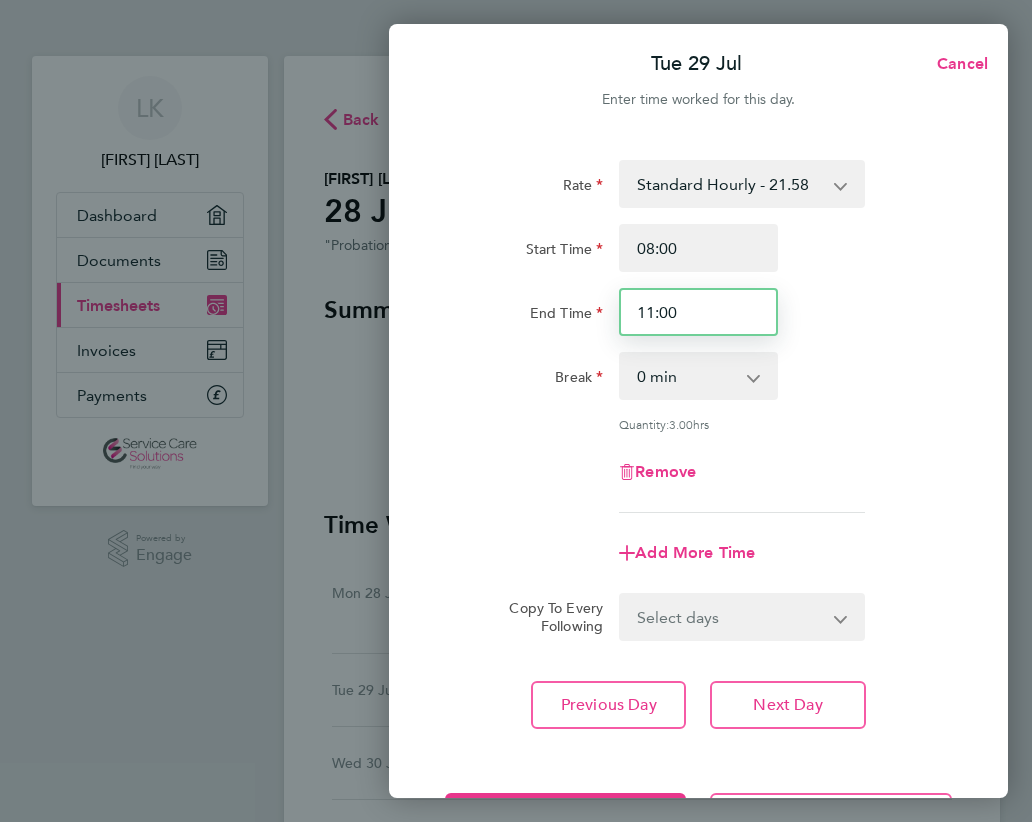 drag, startPoint x: 654, startPoint y: 311, endPoint x: 594, endPoint y: 277, distance: 68.96376 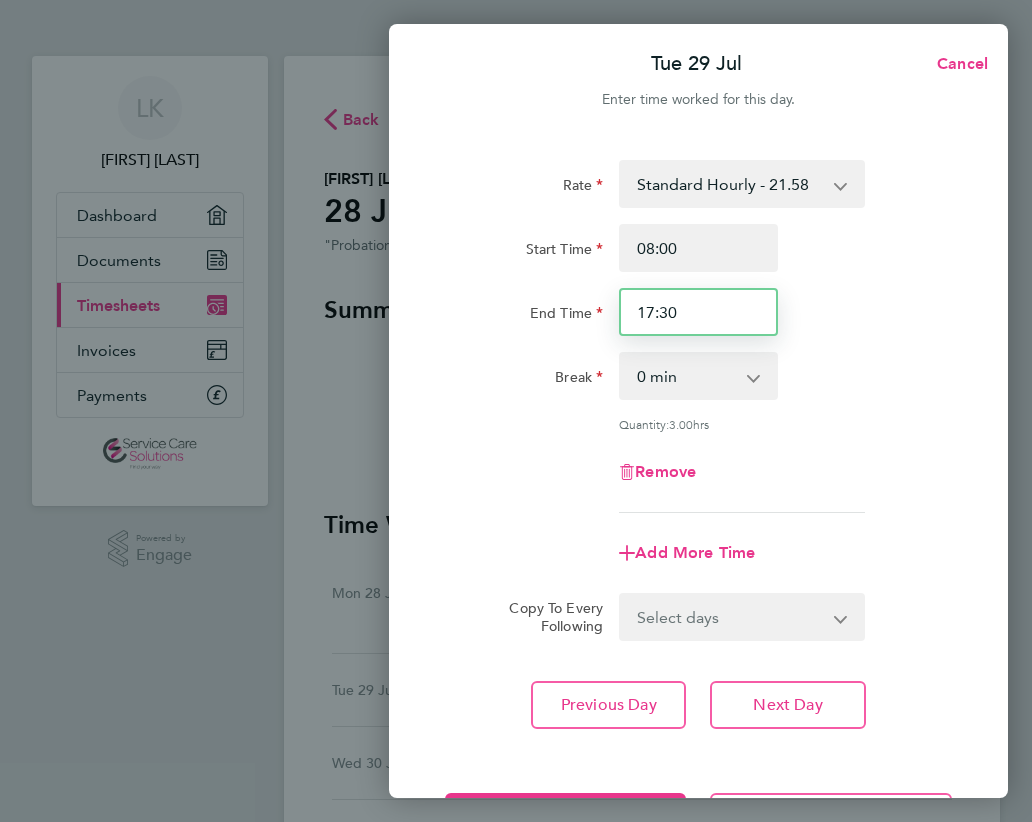 type on "17:30" 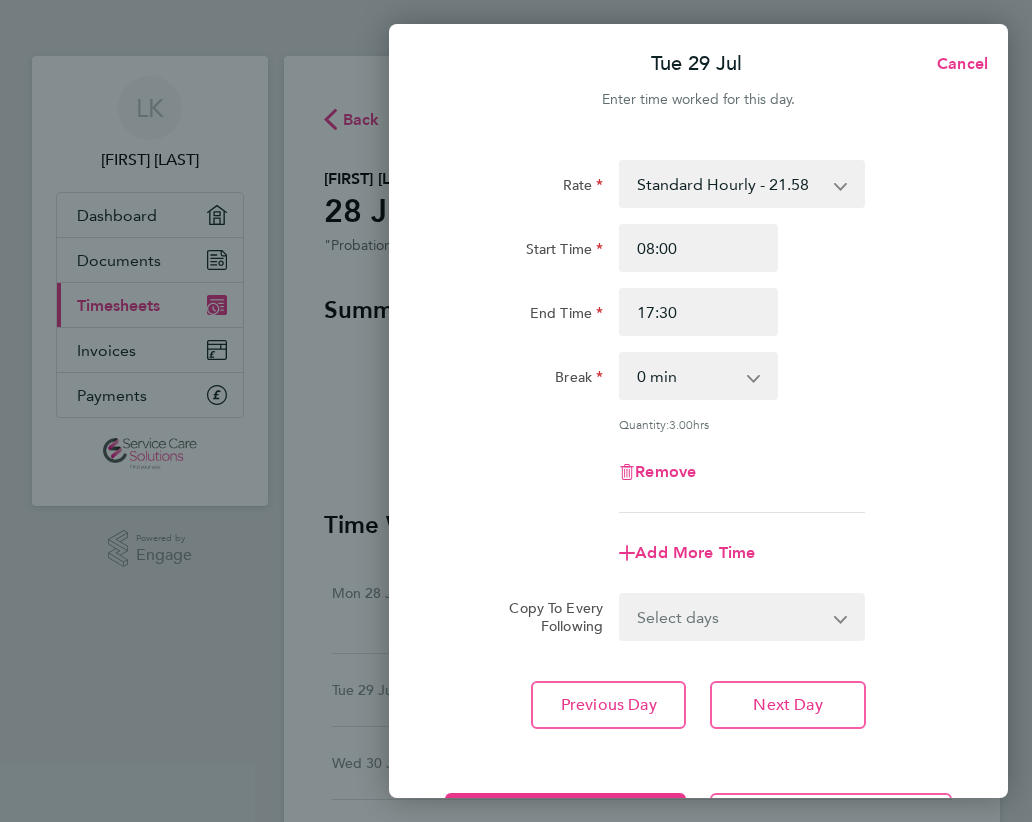 click on "0 min   15 min   30 min   45 min   60 min   75 min   90 min" at bounding box center [686, 376] 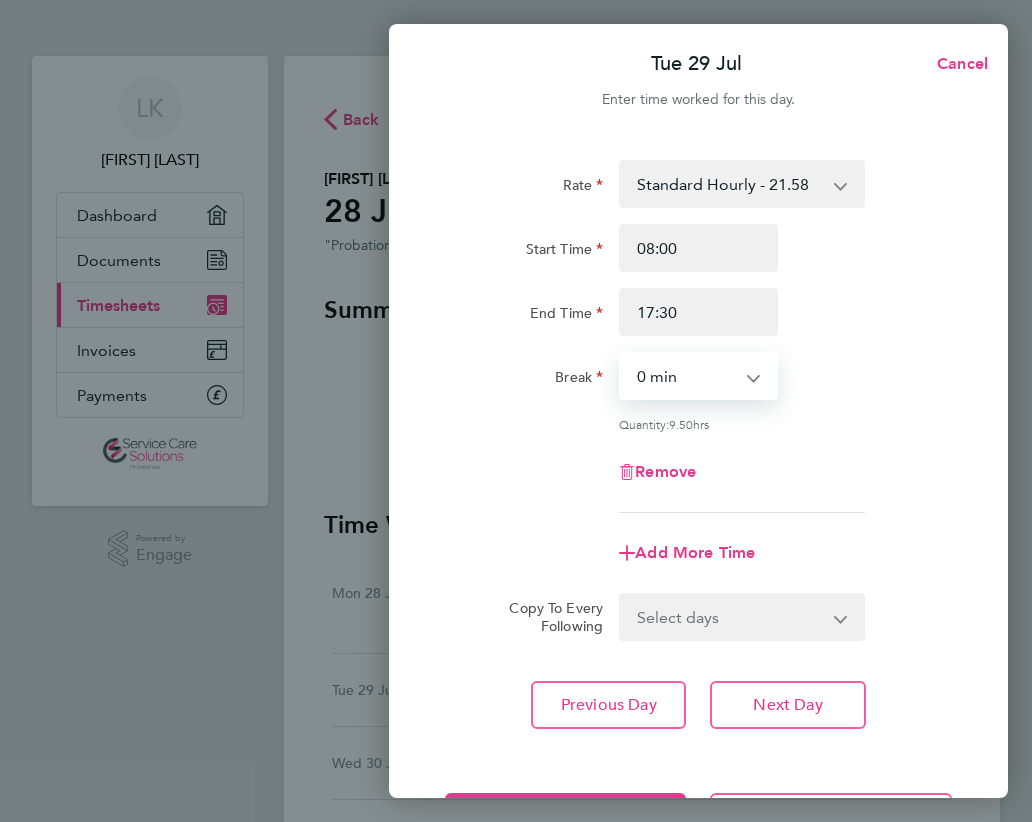 select on "30" 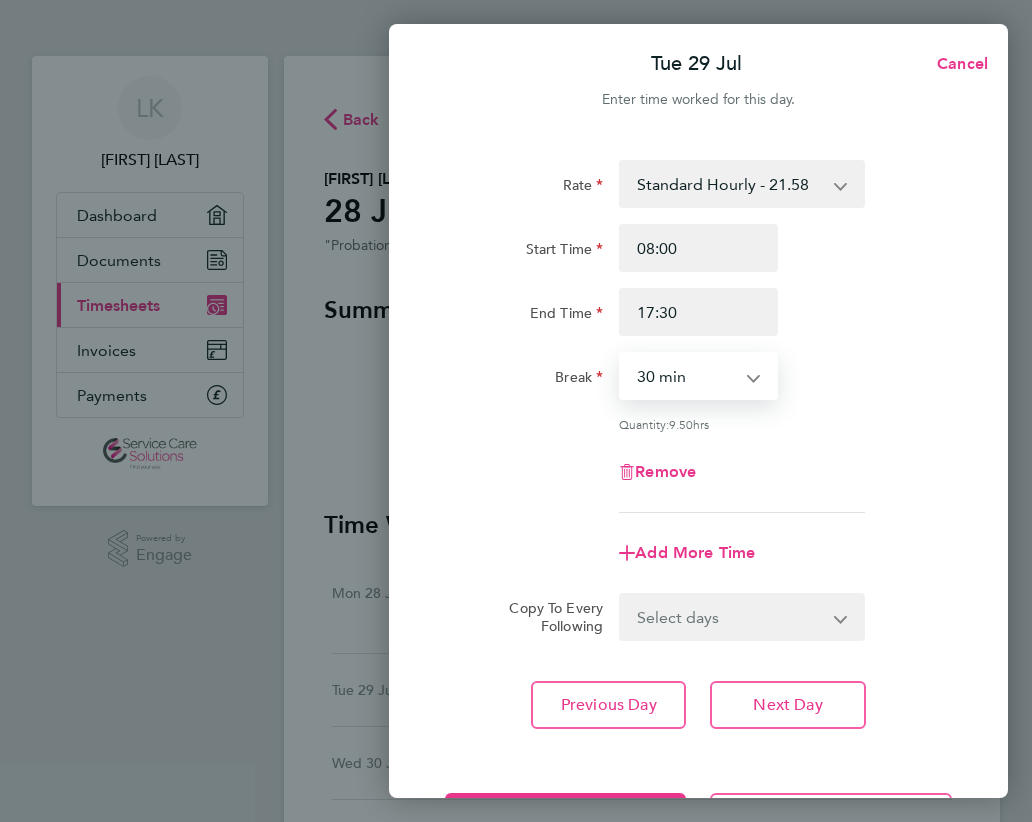 click on "0 min   15 min   30 min   45 min   60 min   75 min   90 min" at bounding box center (686, 376) 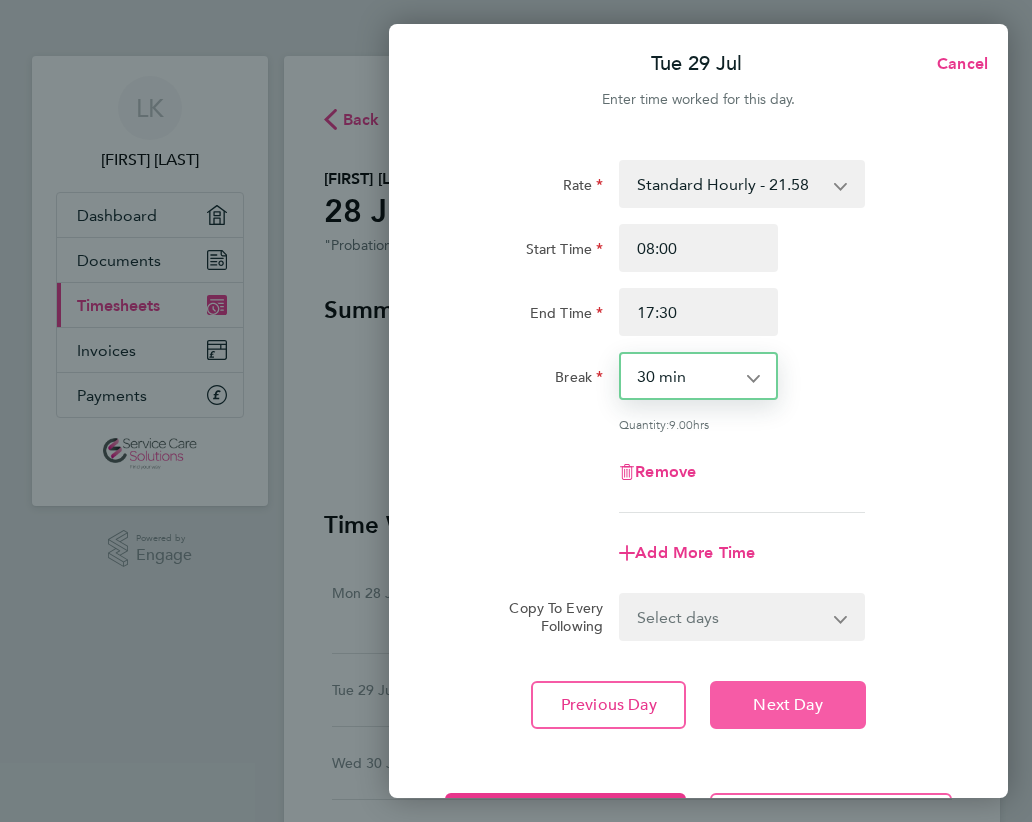 click on "Next Day" 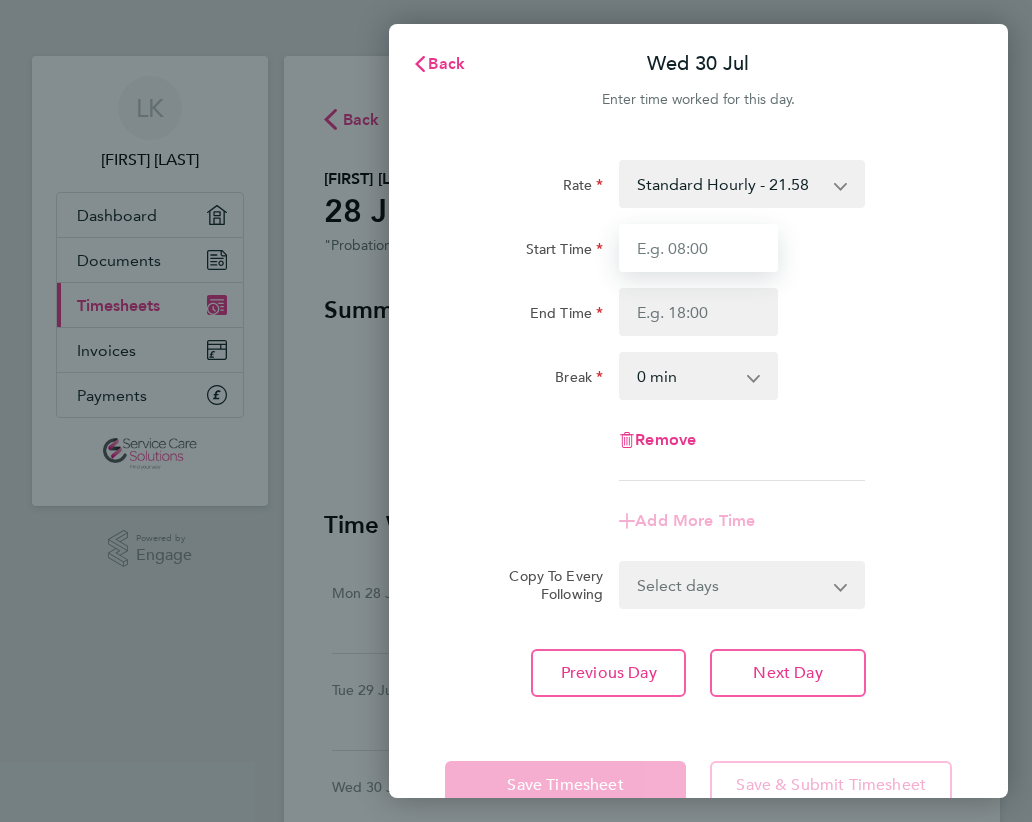 drag, startPoint x: 684, startPoint y: 245, endPoint x: 686, endPoint y: 263, distance: 18.110771 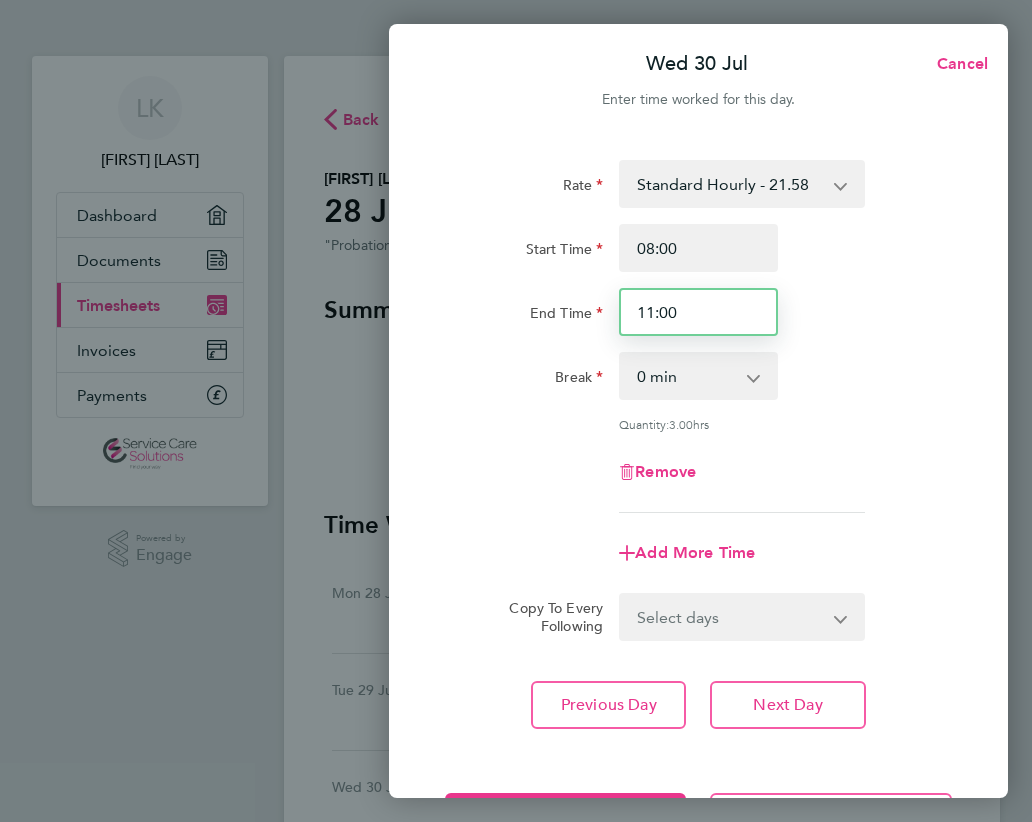 click on "11:00" at bounding box center [698, 312] 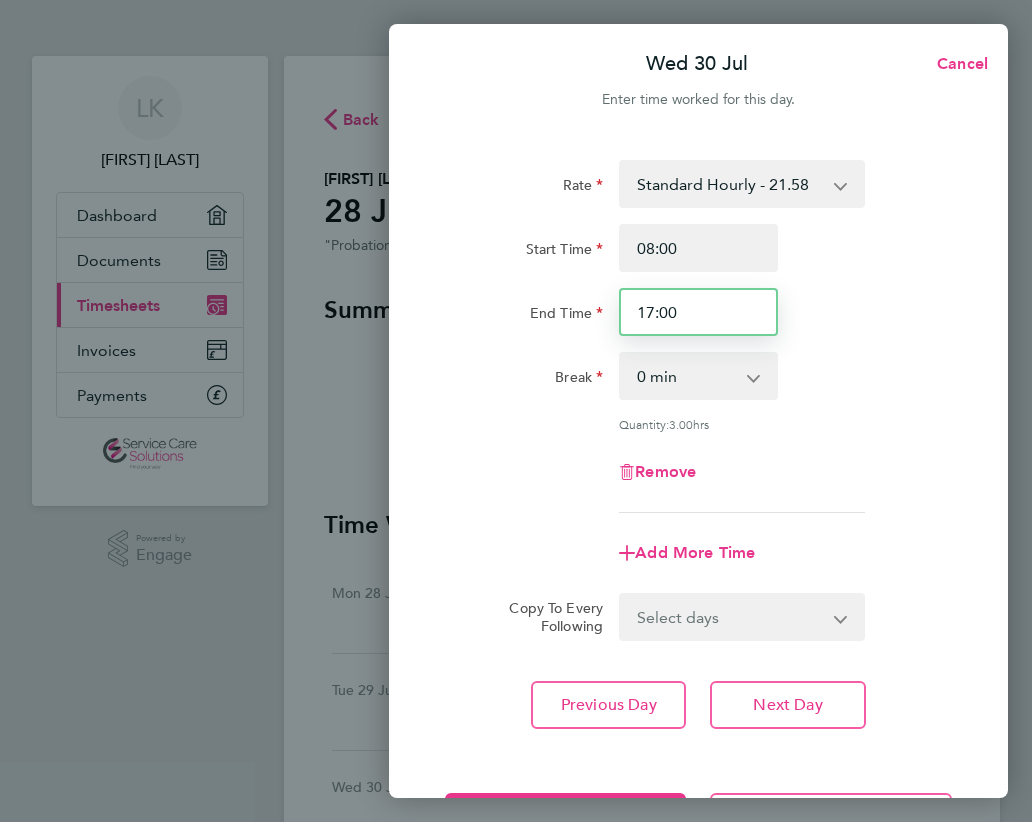 drag, startPoint x: 666, startPoint y: 309, endPoint x: 486, endPoint y: 312, distance: 180.025 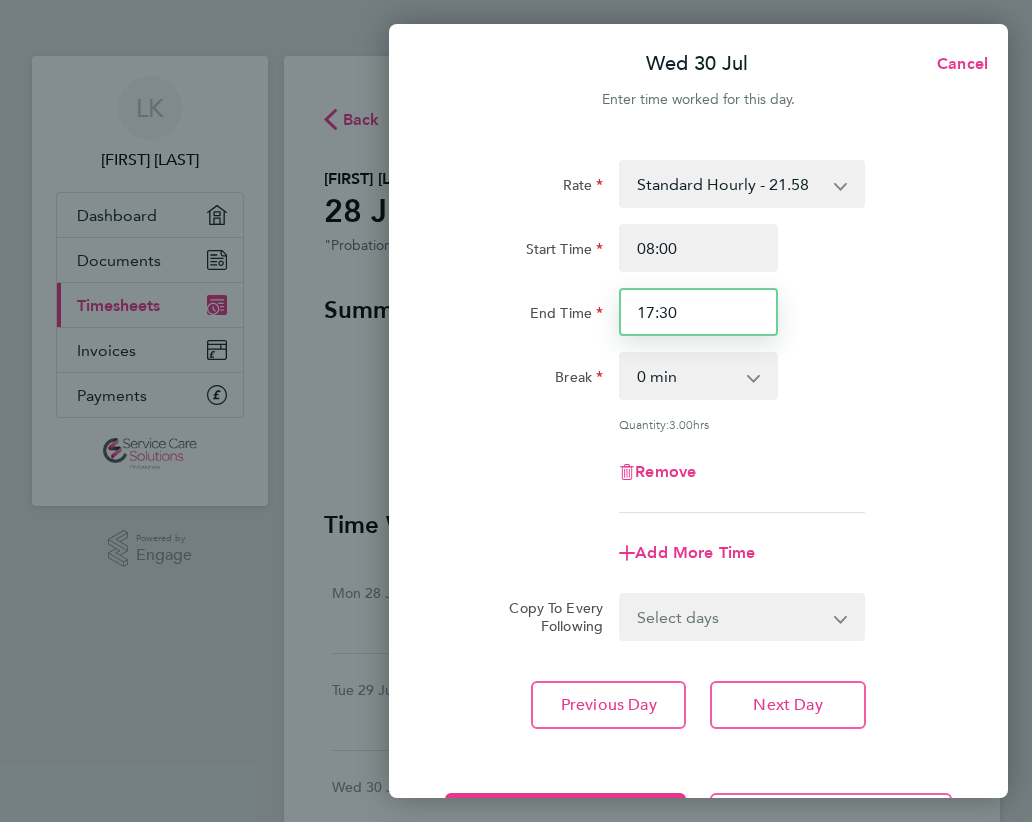 type on "17:30" 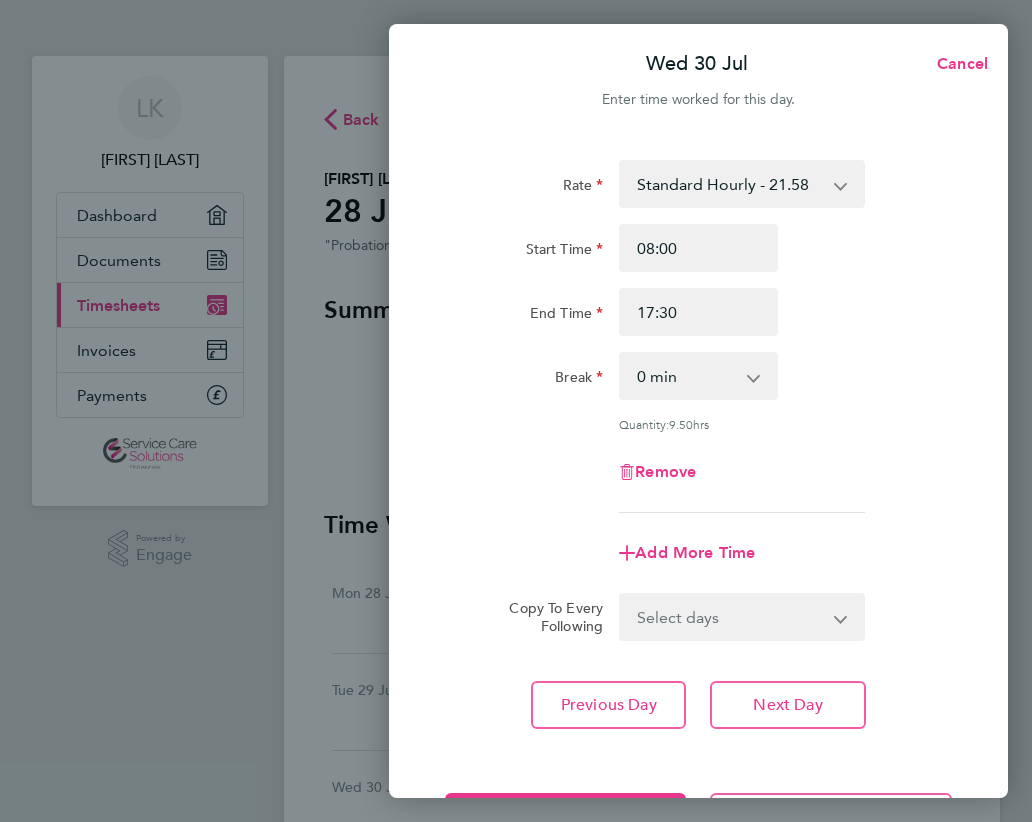 click 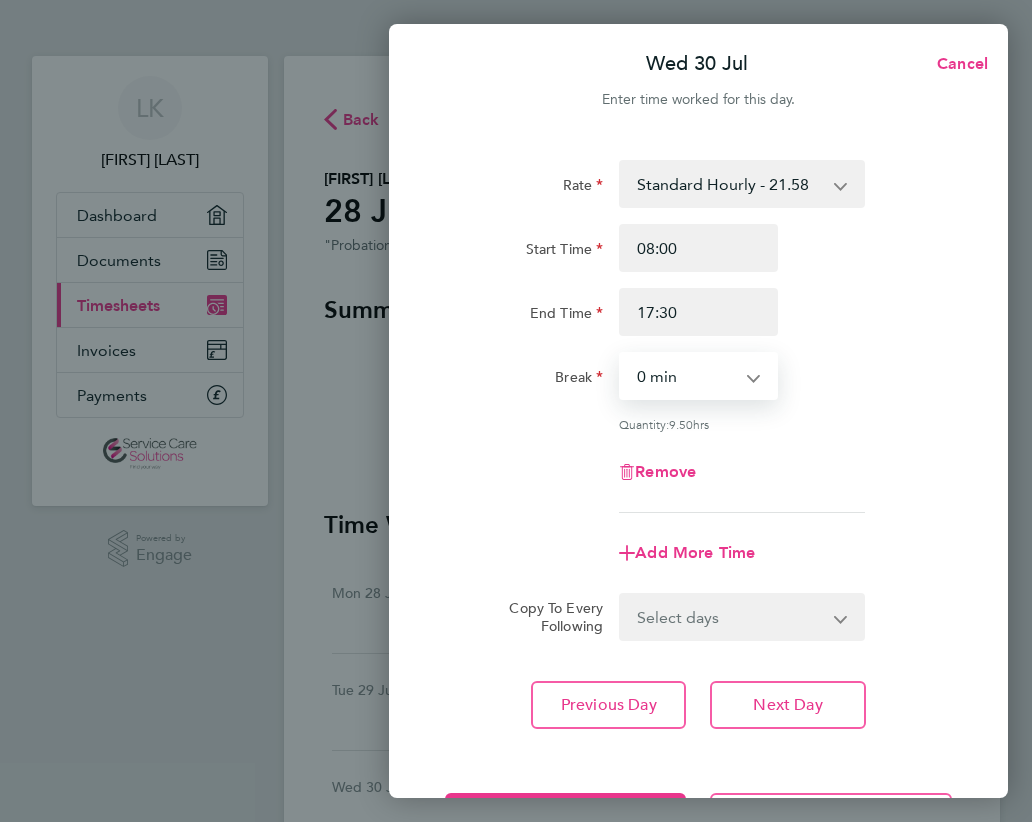 click on "0 min   15 min   30 min   45 min   60 min   75 min   90 min" at bounding box center [686, 376] 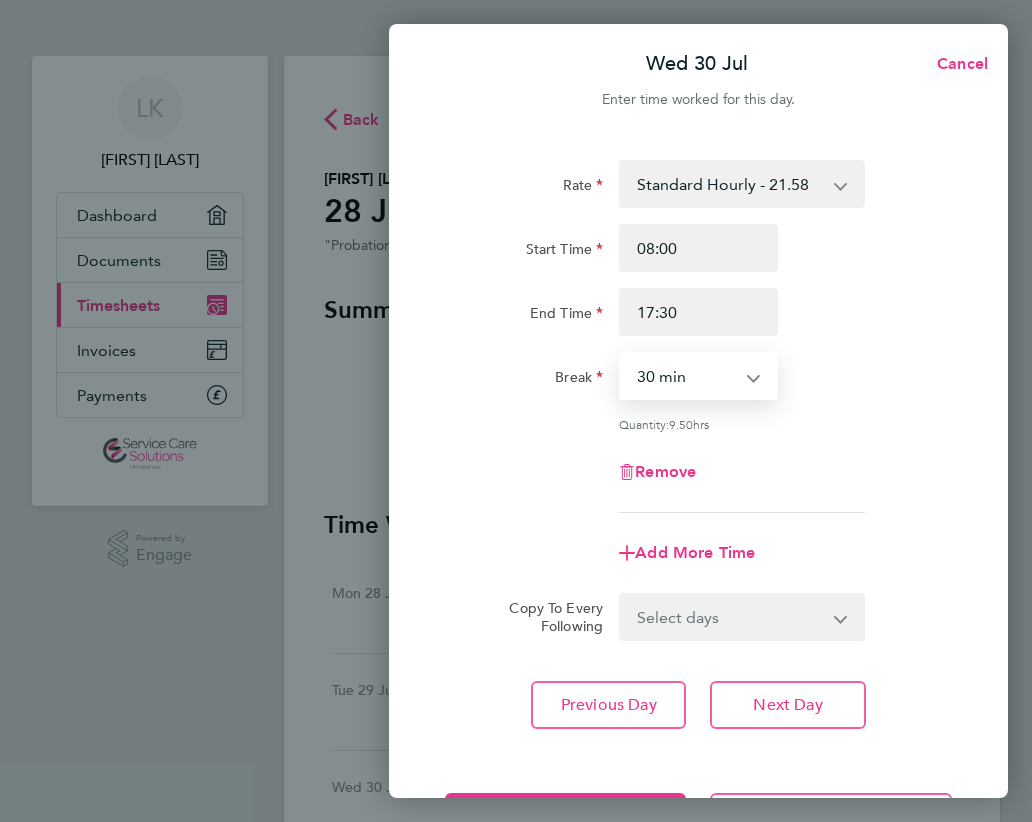 click on "0 min   15 min   30 min   45 min   60 min   75 min   90 min" at bounding box center [686, 376] 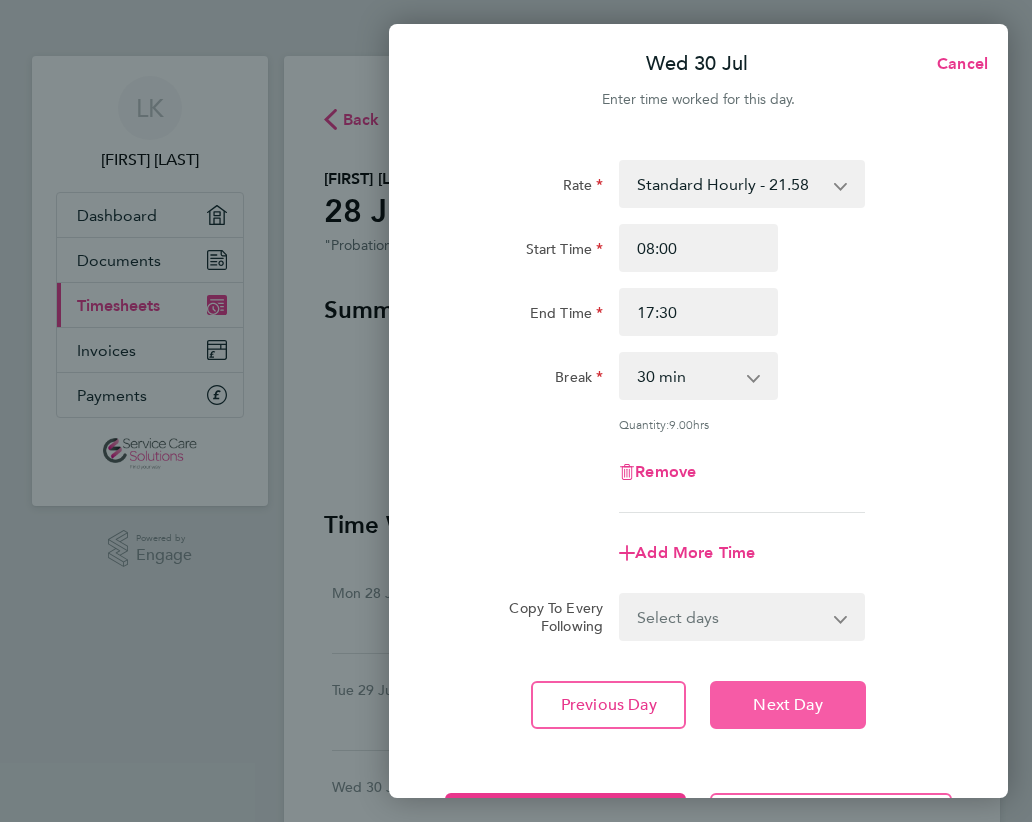 click on "Next Day" 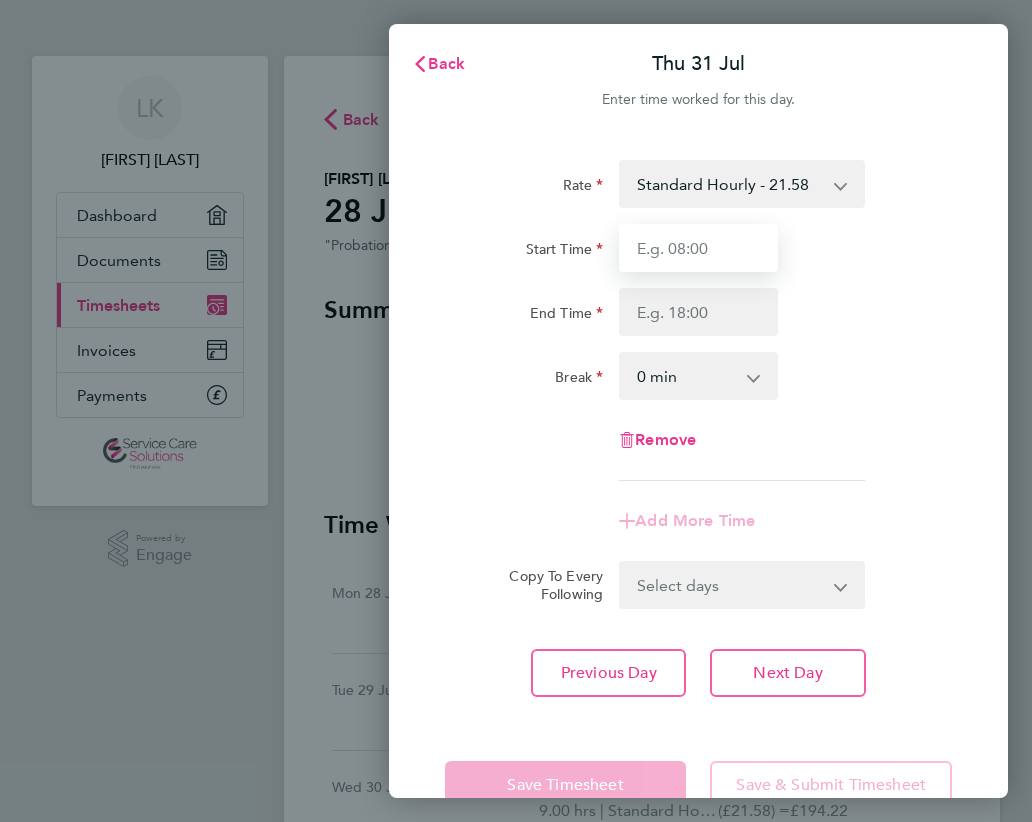 click on "Start Time" at bounding box center (698, 248) 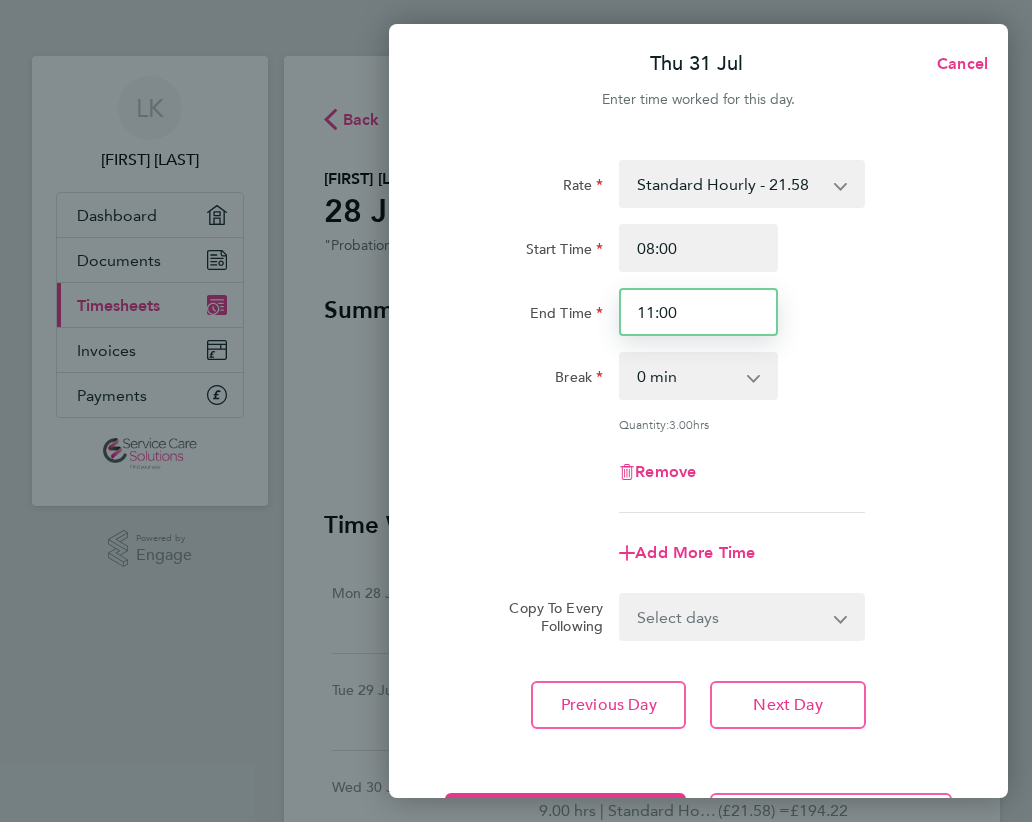 click on "11:00" at bounding box center (698, 312) 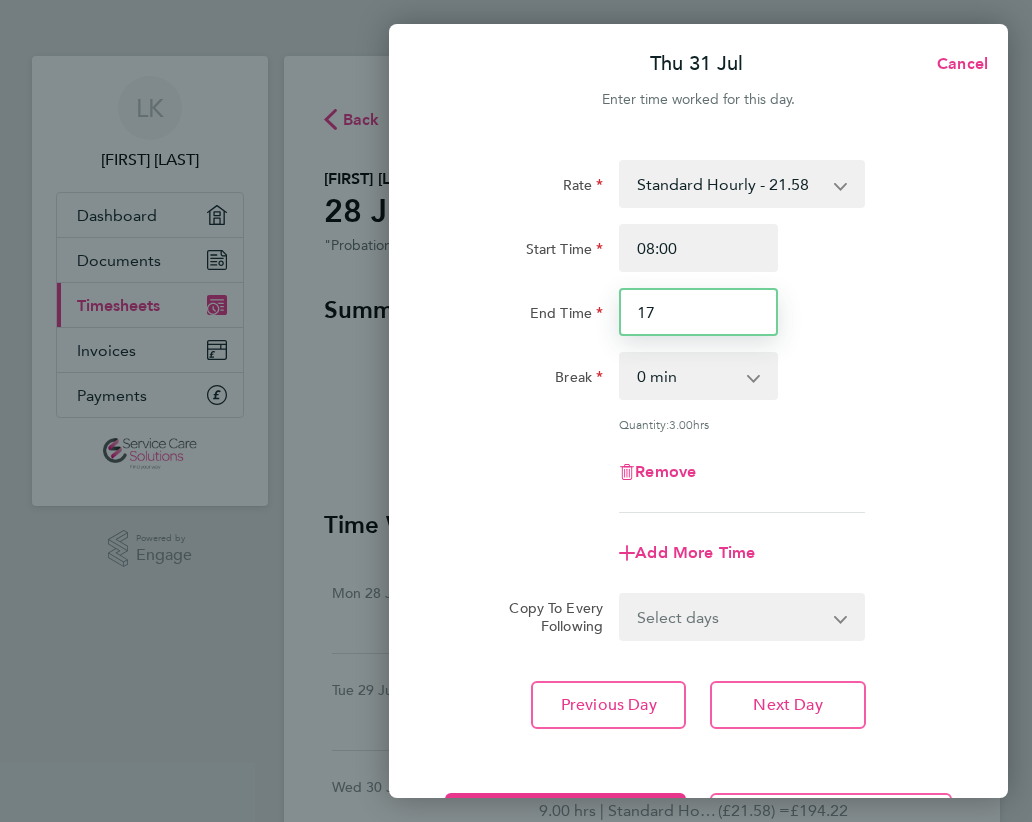 type on "17:30" 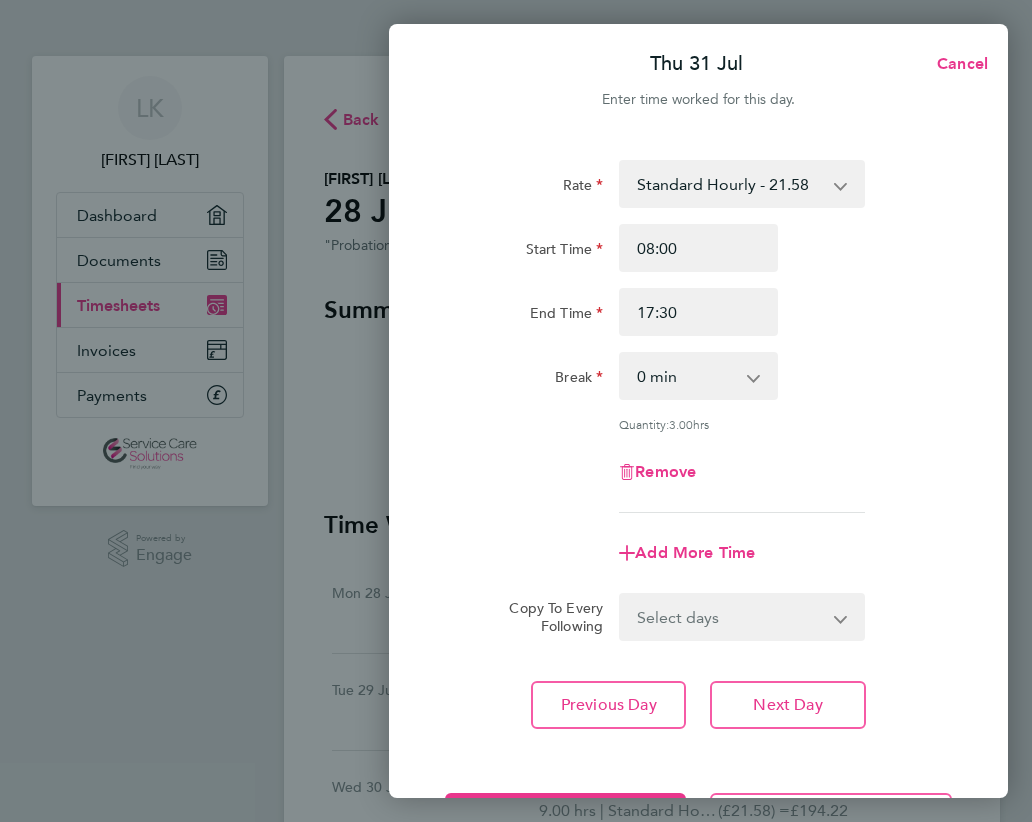 click 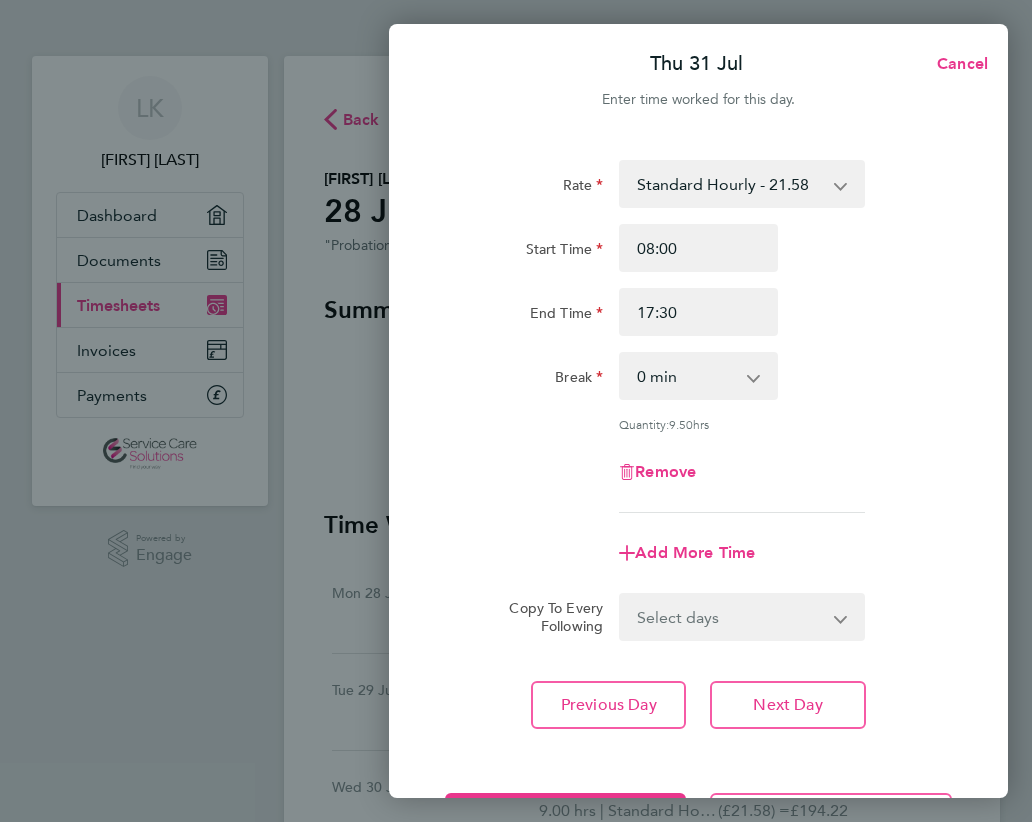 click 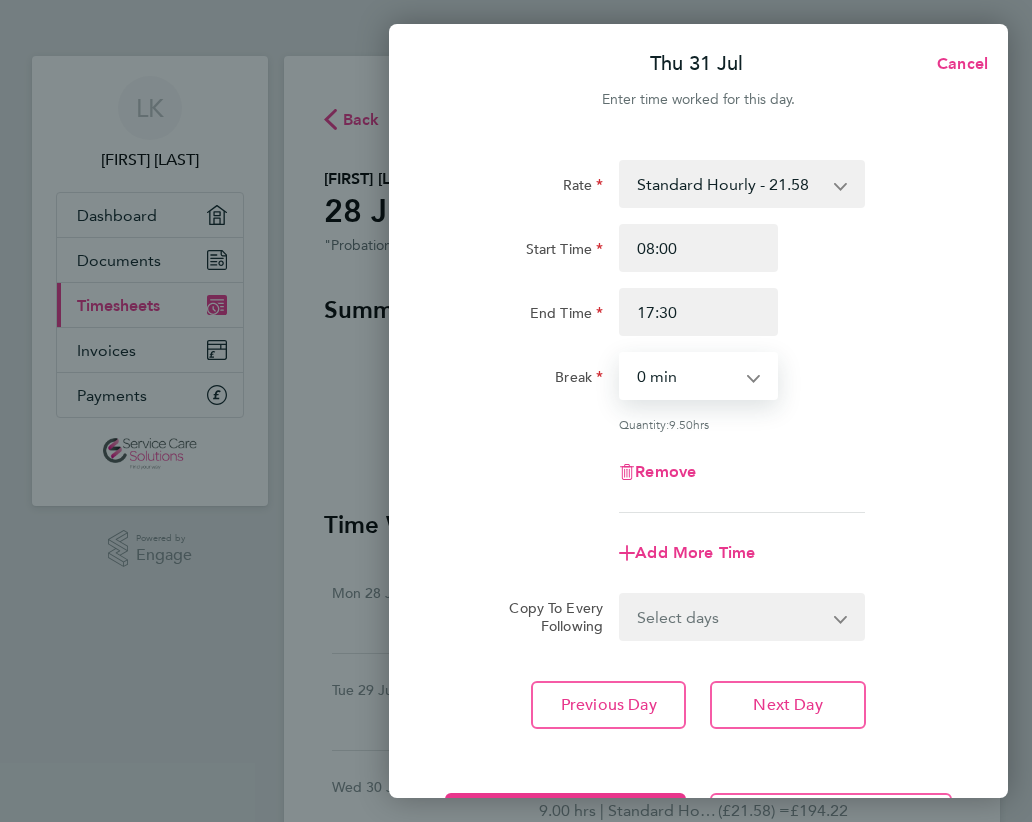 click on "0 min   15 min   30 min   45 min   60 min   75 min   90 min" at bounding box center (686, 376) 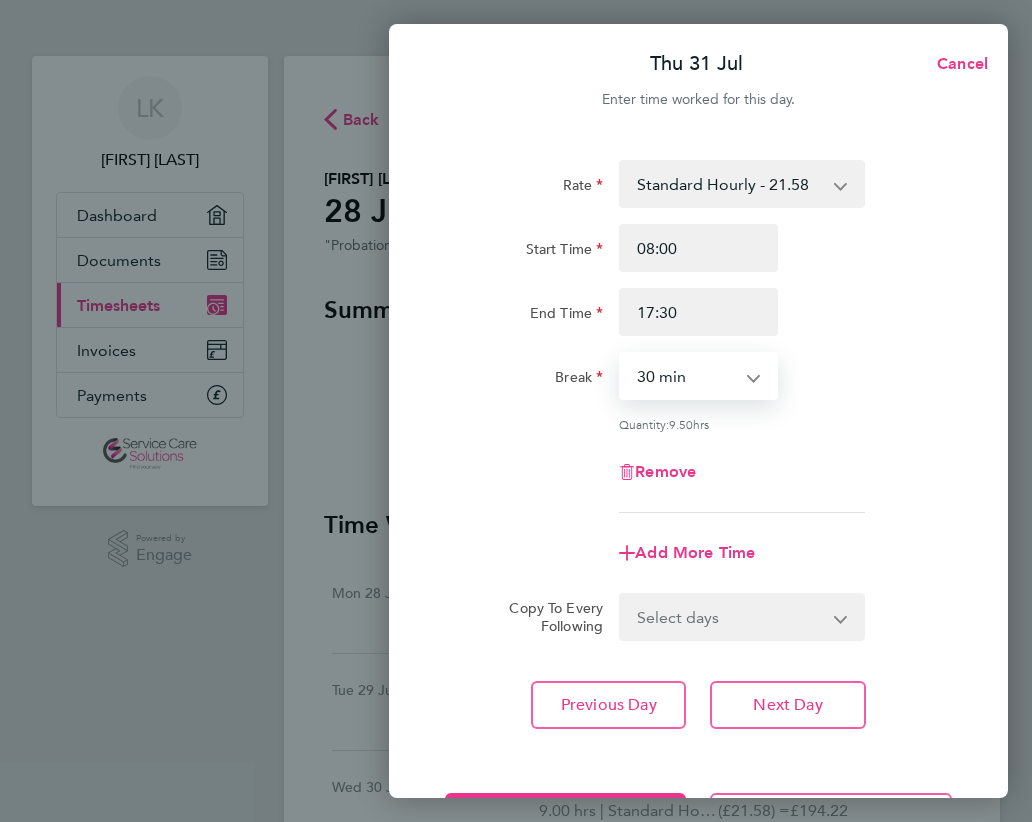click on "0 min   15 min   30 min   45 min   60 min   75 min   90 min" at bounding box center (686, 376) 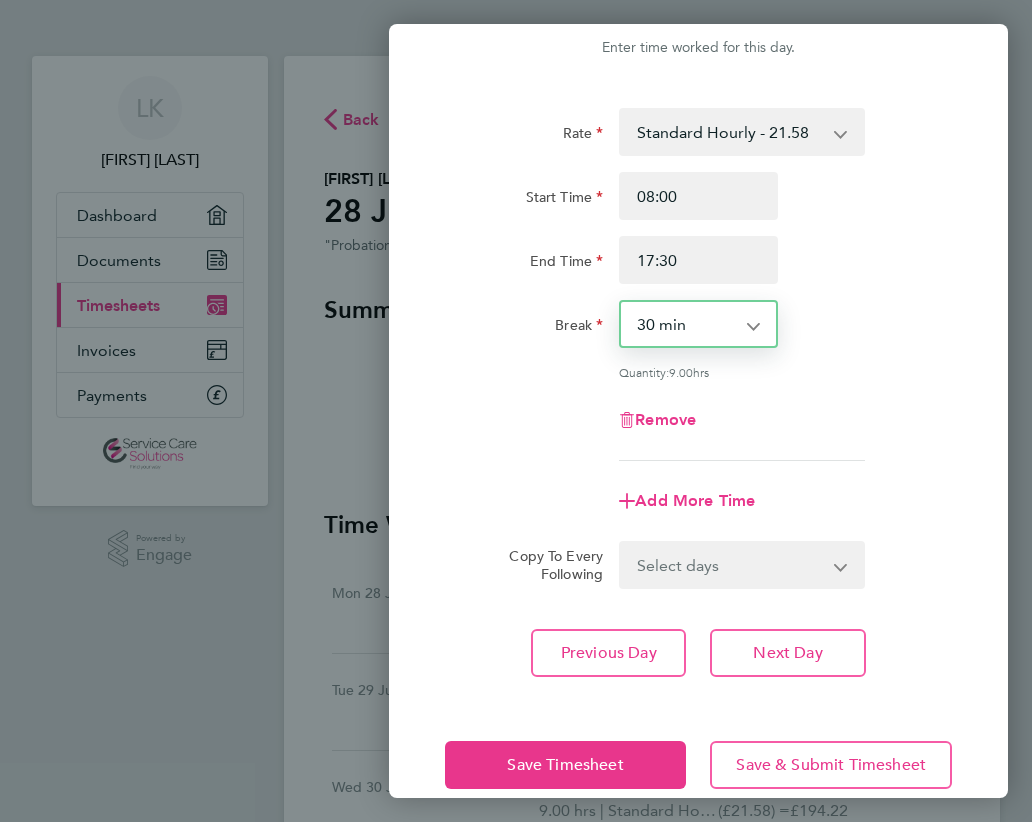 scroll, scrollTop: 81, scrollLeft: 0, axis: vertical 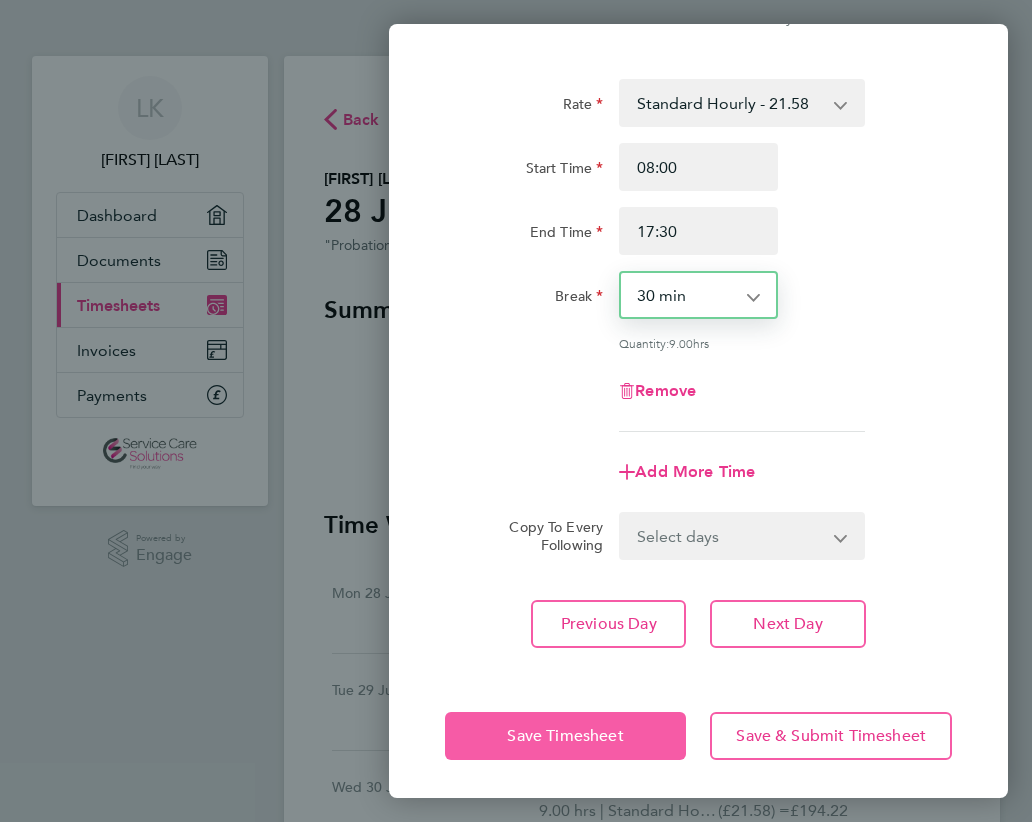 click on "Save Timesheet" 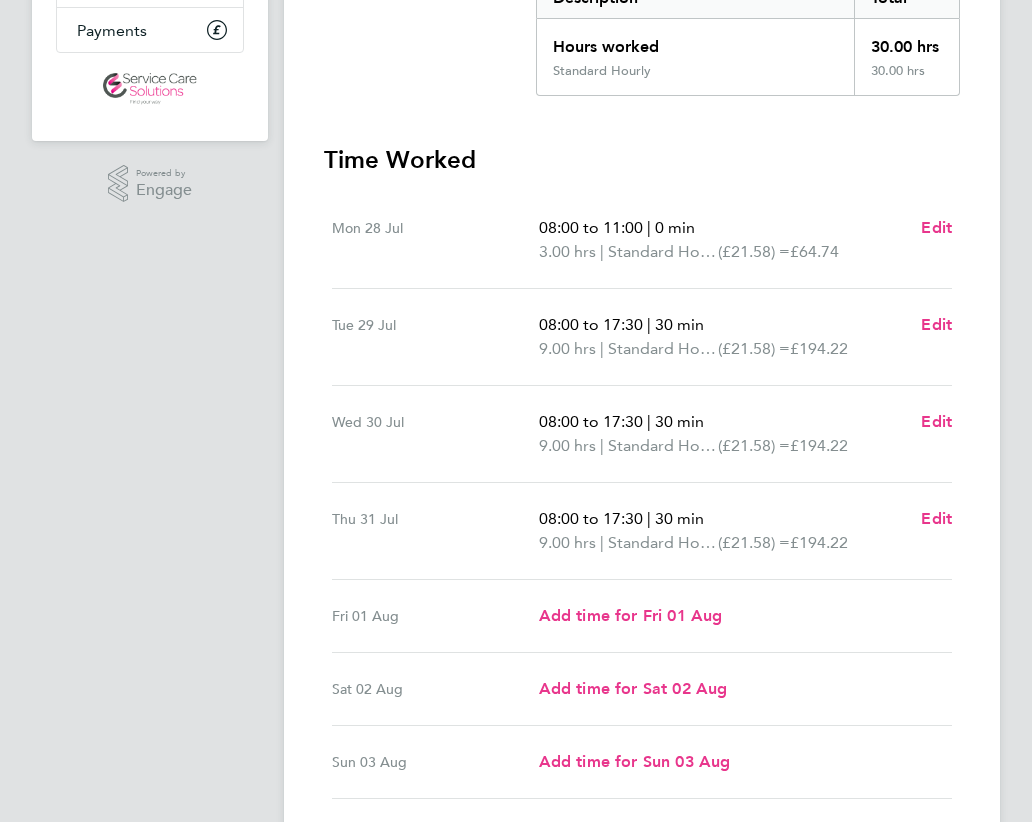 scroll, scrollTop: 515, scrollLeft: 0, axis: vertical 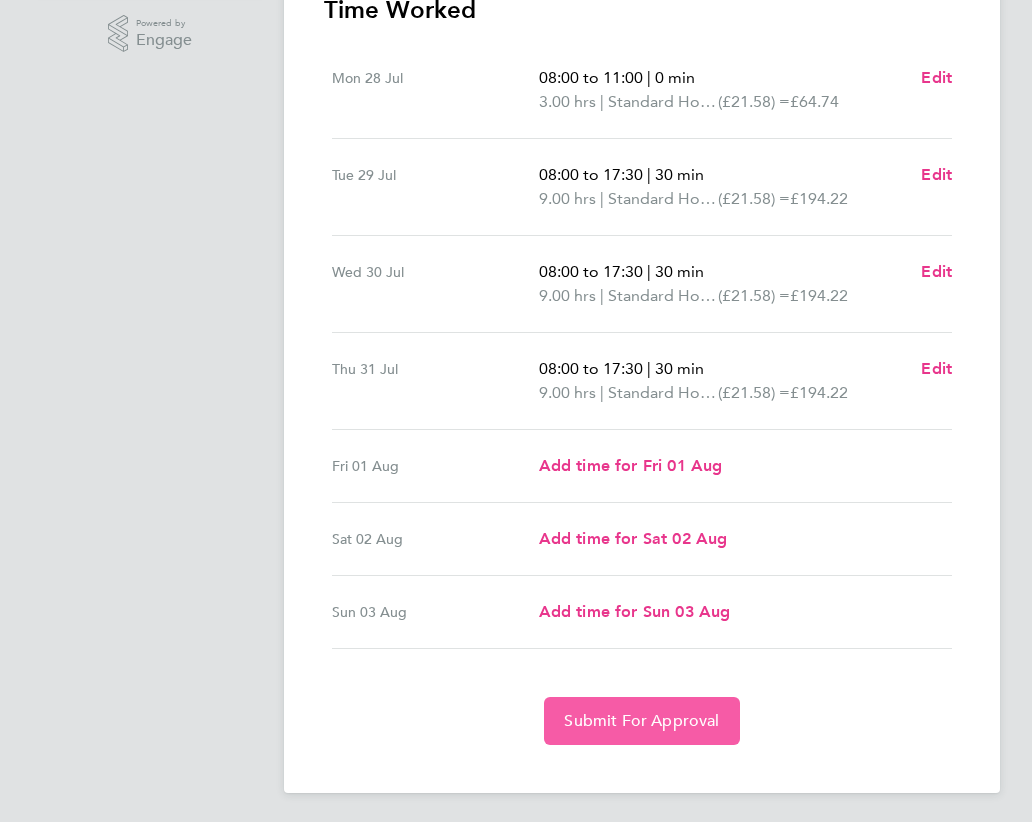 click on "Submit For Approval" 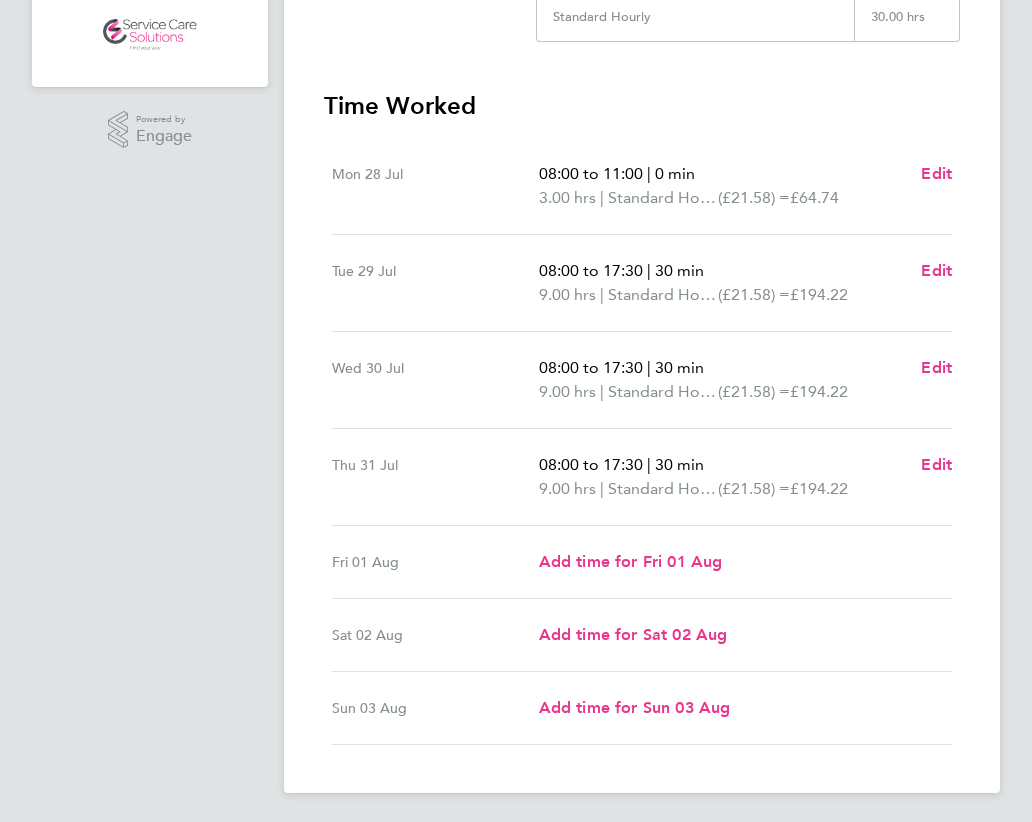 scroll, scrollTop: 0, scrollLeft: 0, axis: both 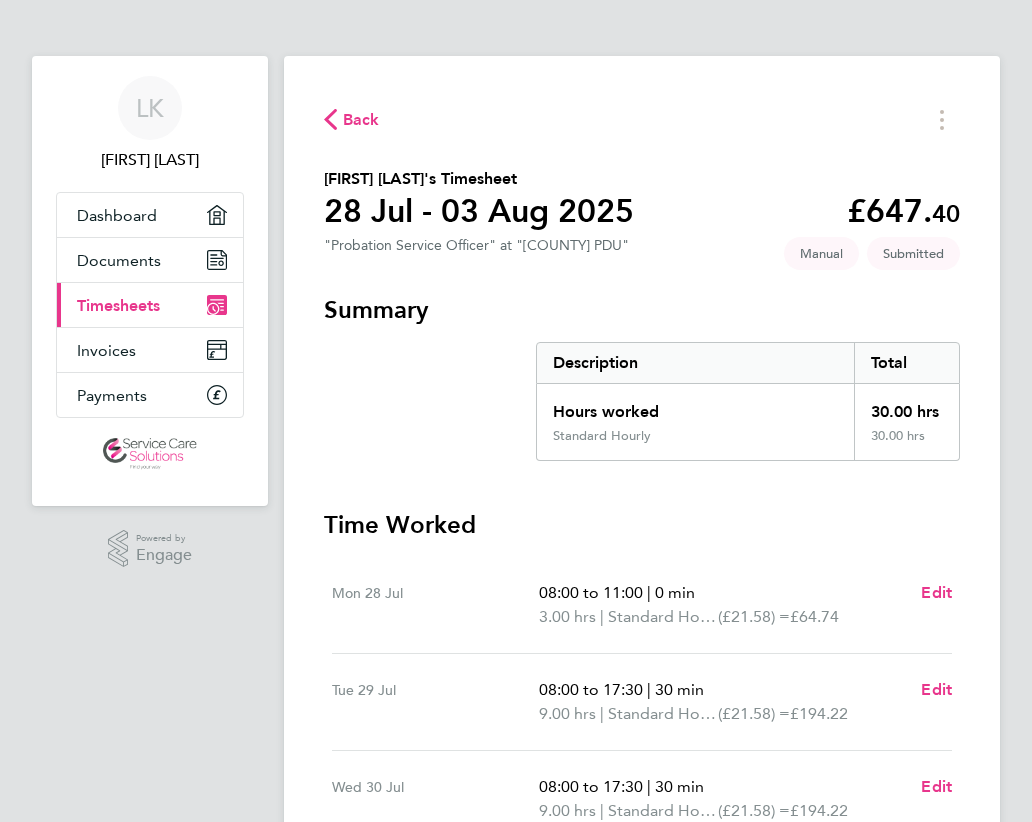 click on "Timesheets" at bounding box center [118, 305] 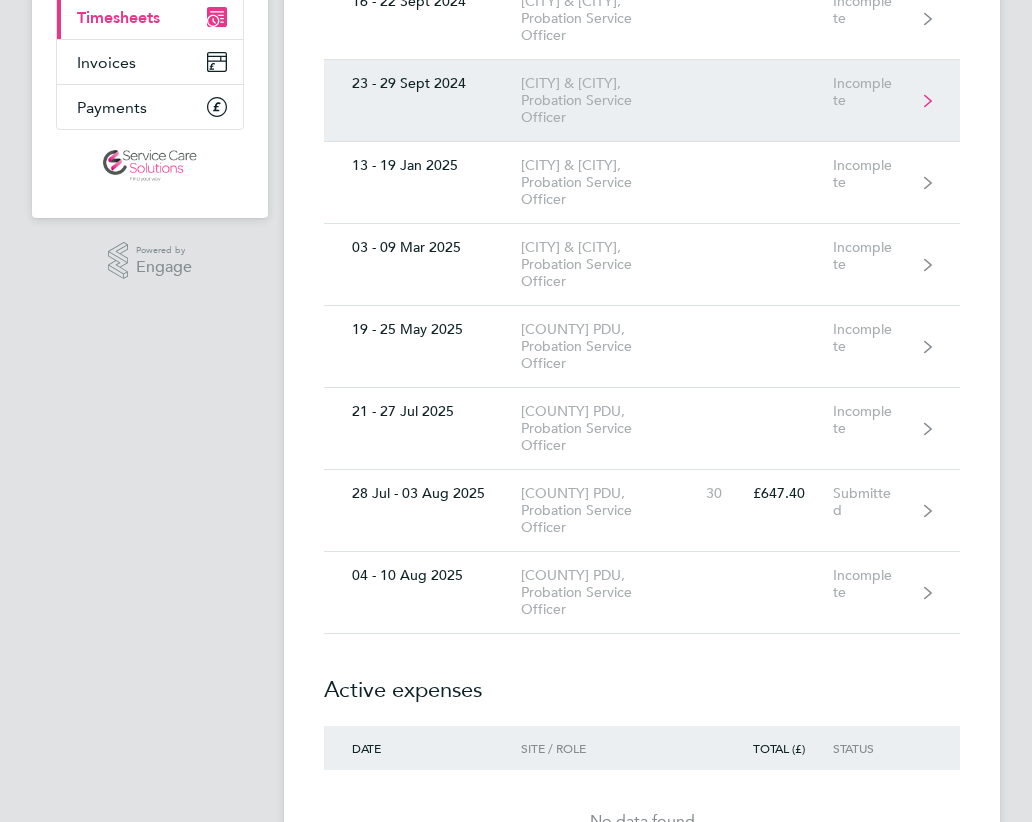scroll, scrollTop: 500, scrollLeft: 0, axis: vertical 